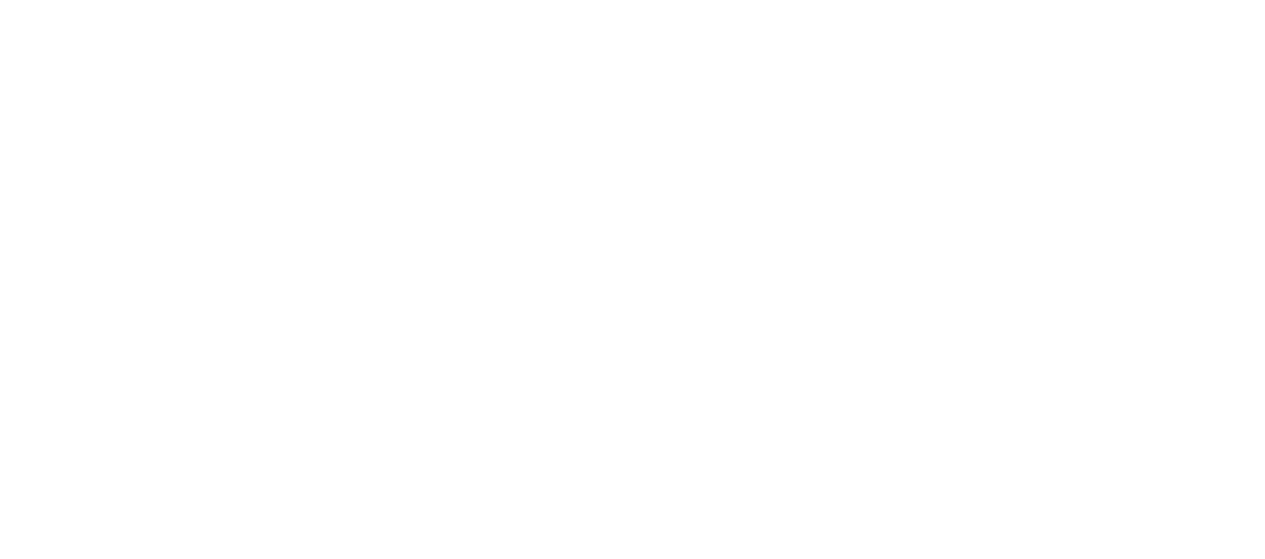 scroll, scrollTop: 0, scrollLeft: 0, axis: both 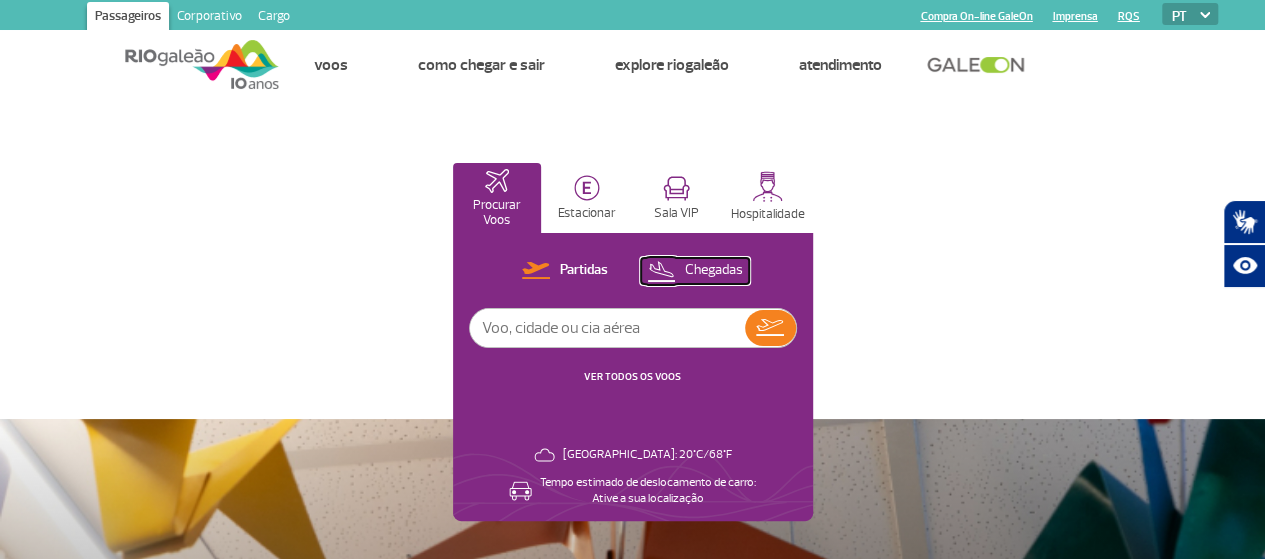 click on "Chegadas" at bounding box center (714, 270) 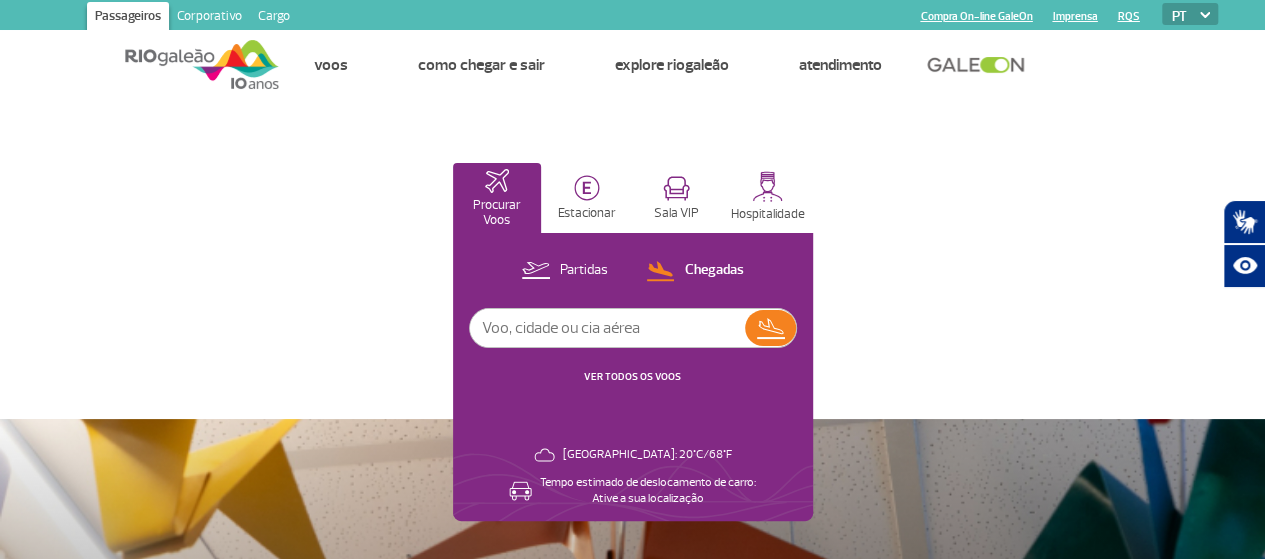 click at bounding box center (607, 328) 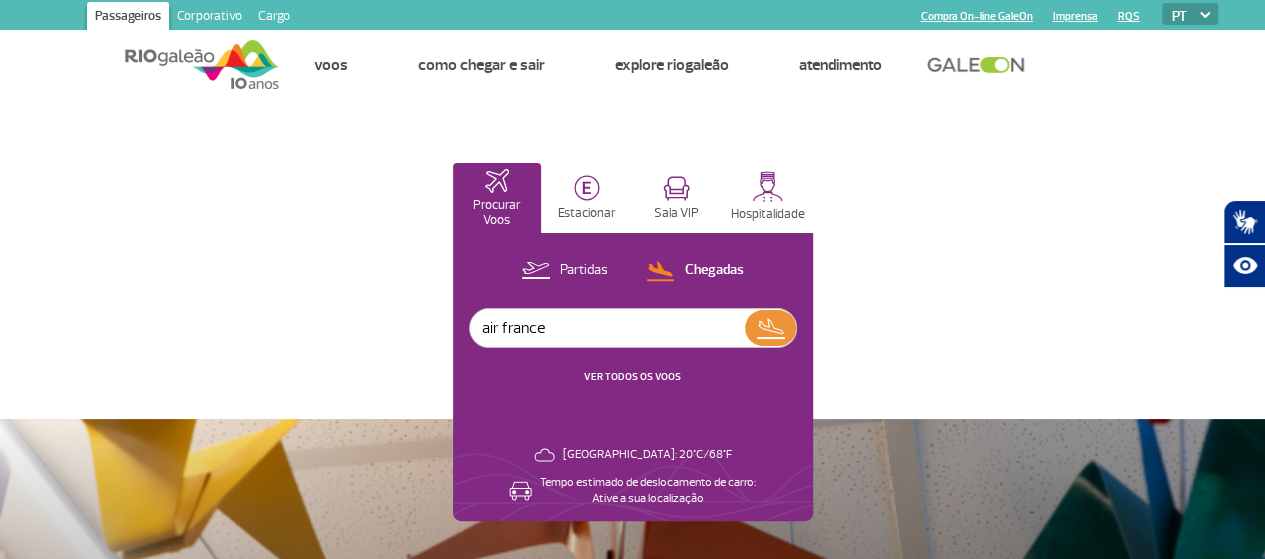 type on "air france" 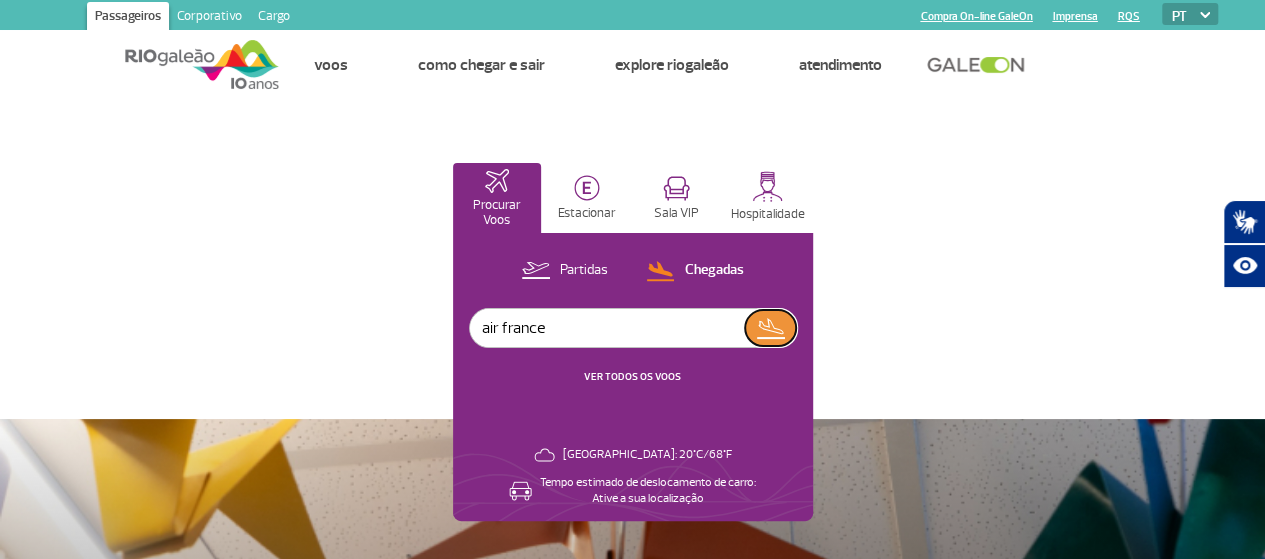 click at bounding box center (770, 328) 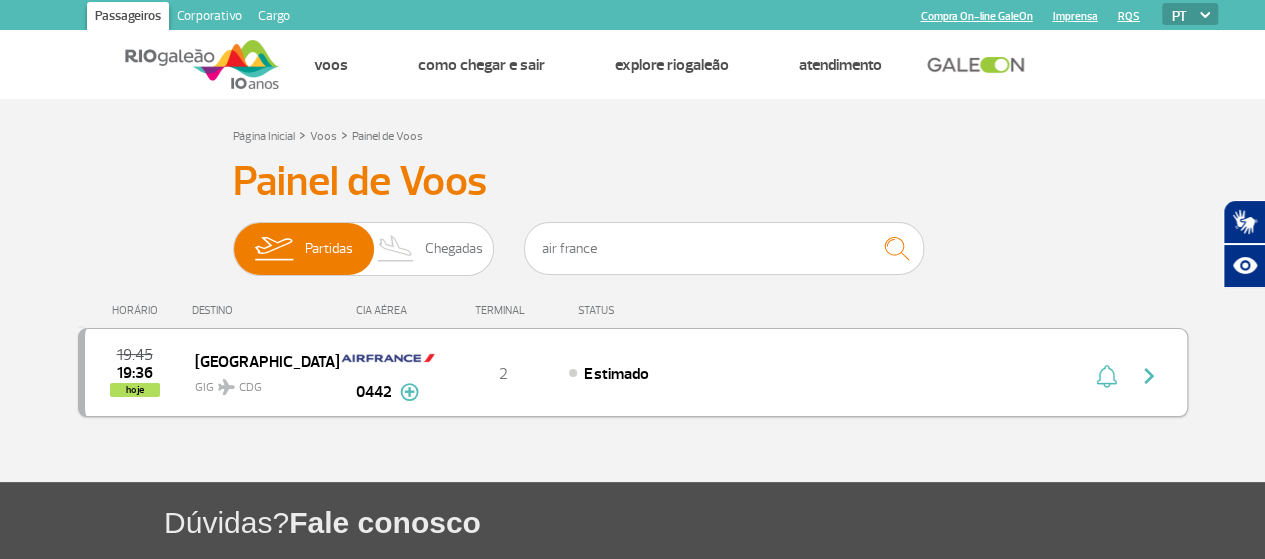 click on "Estimado" at bounding box center (616, 374) 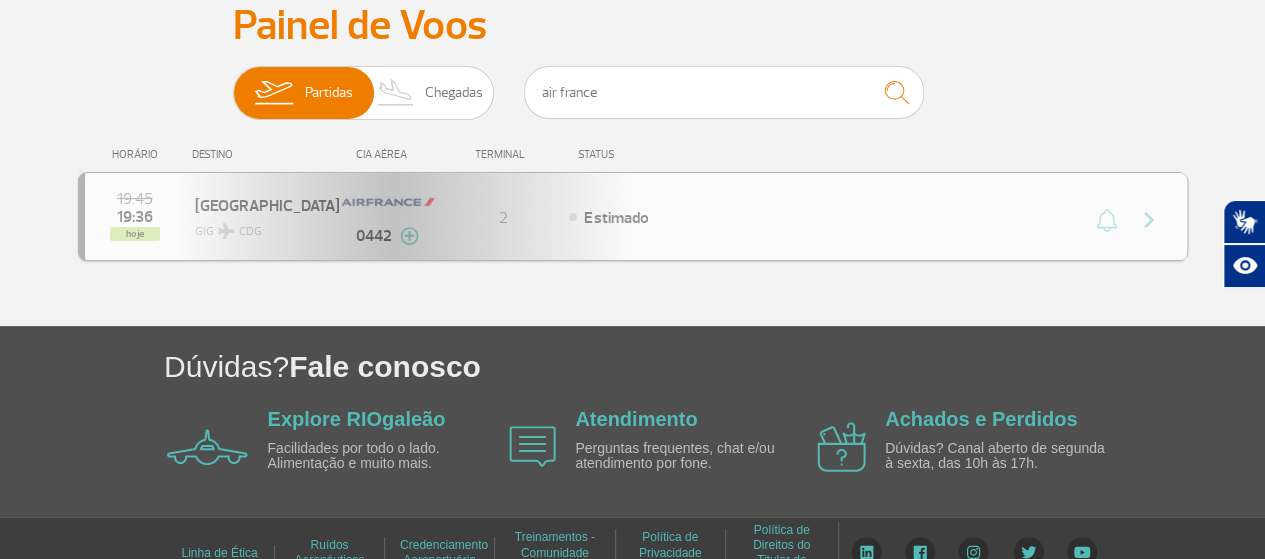 scroll, scrollTop: 157, scrollLeft: 0, axis: vertical 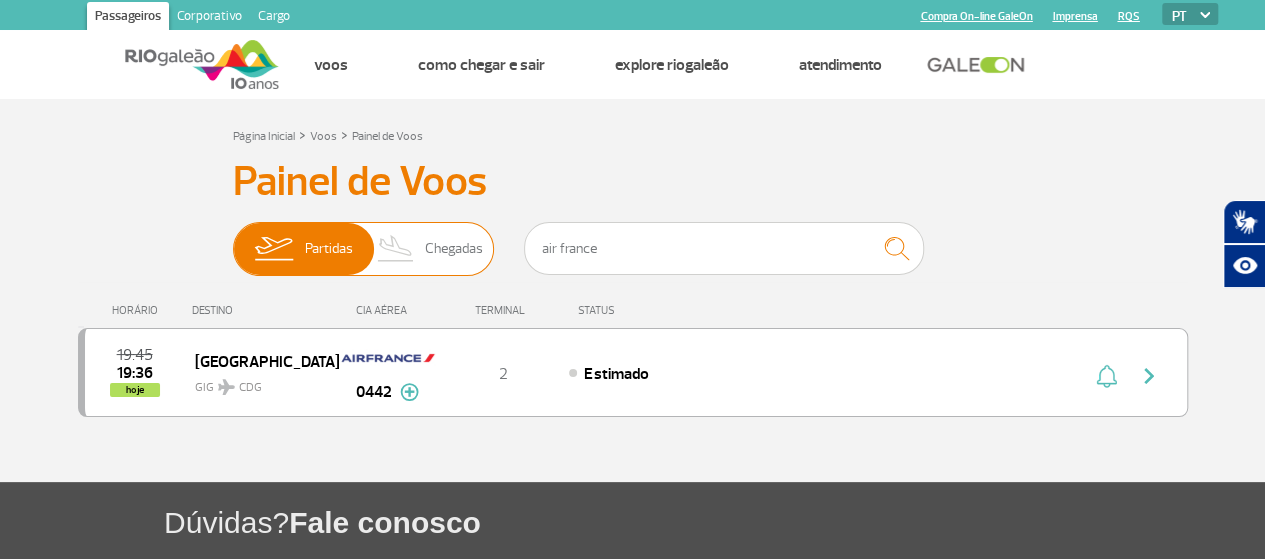 click on "Chegadas" at bounding box center (454, 249) 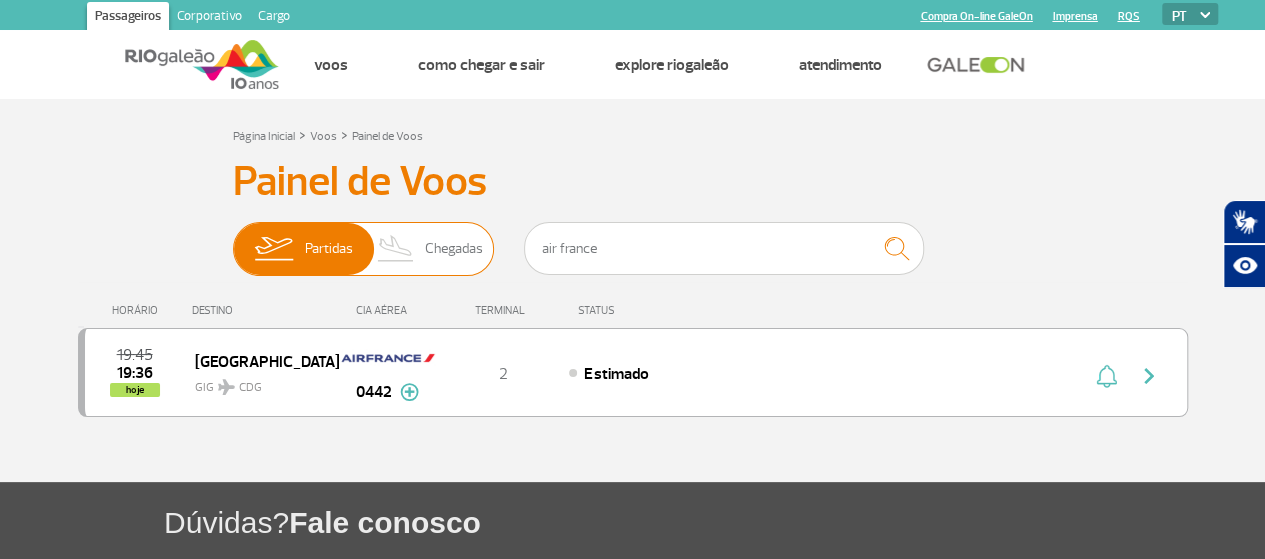 click on "Partidas   Chegadas" at bounding box center [233, 239] 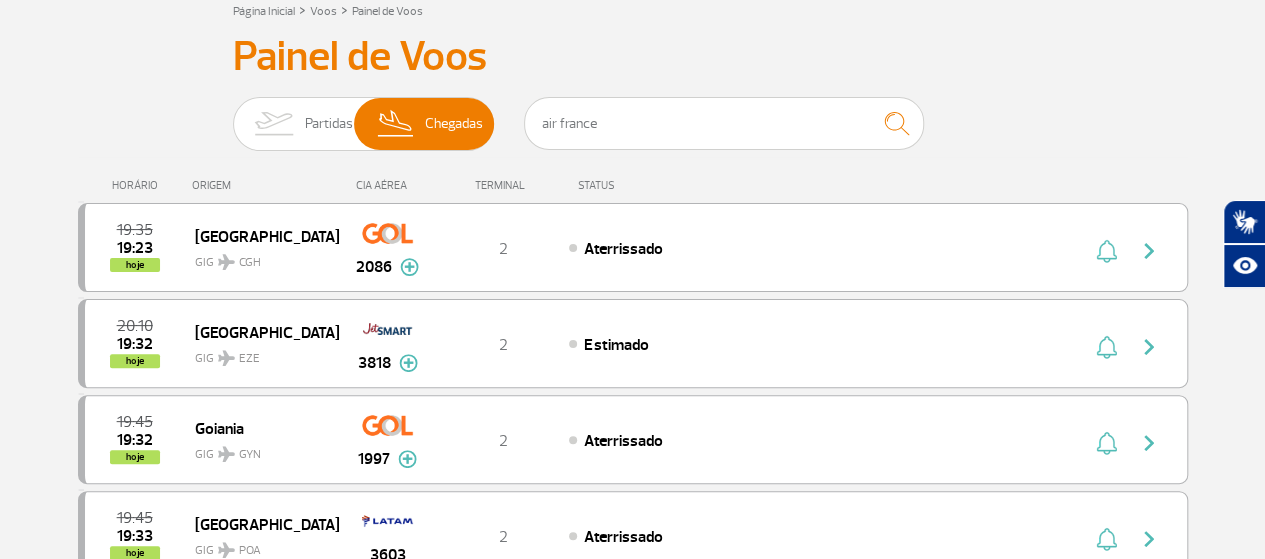 scroll, scrollTop: 126, scrollLeft: 0, axis: vertical 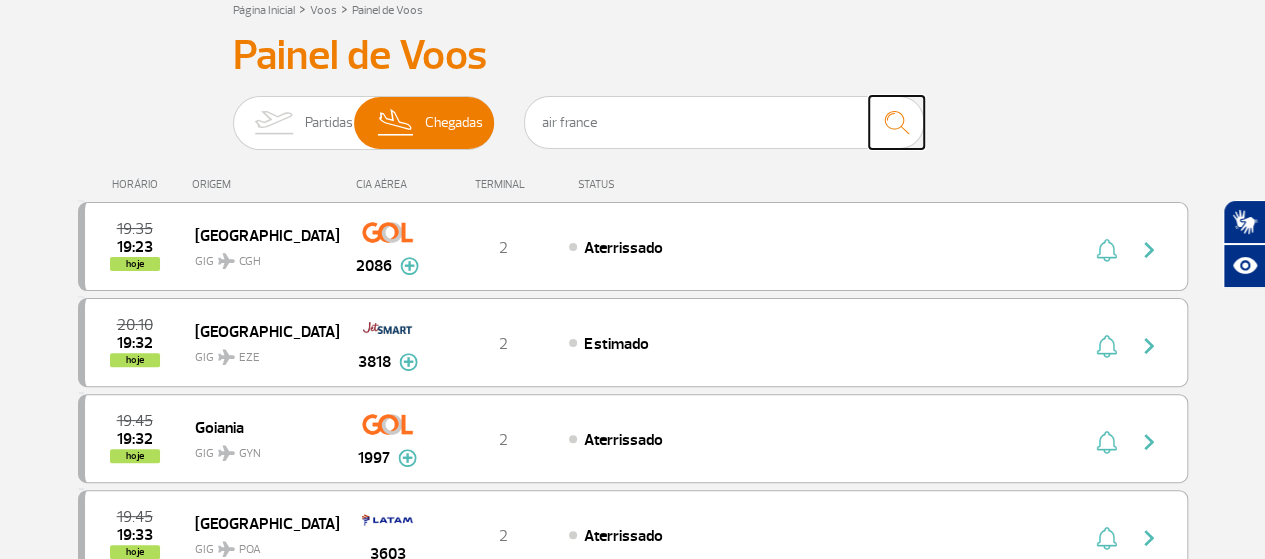 click at bounding box center (896, 122) 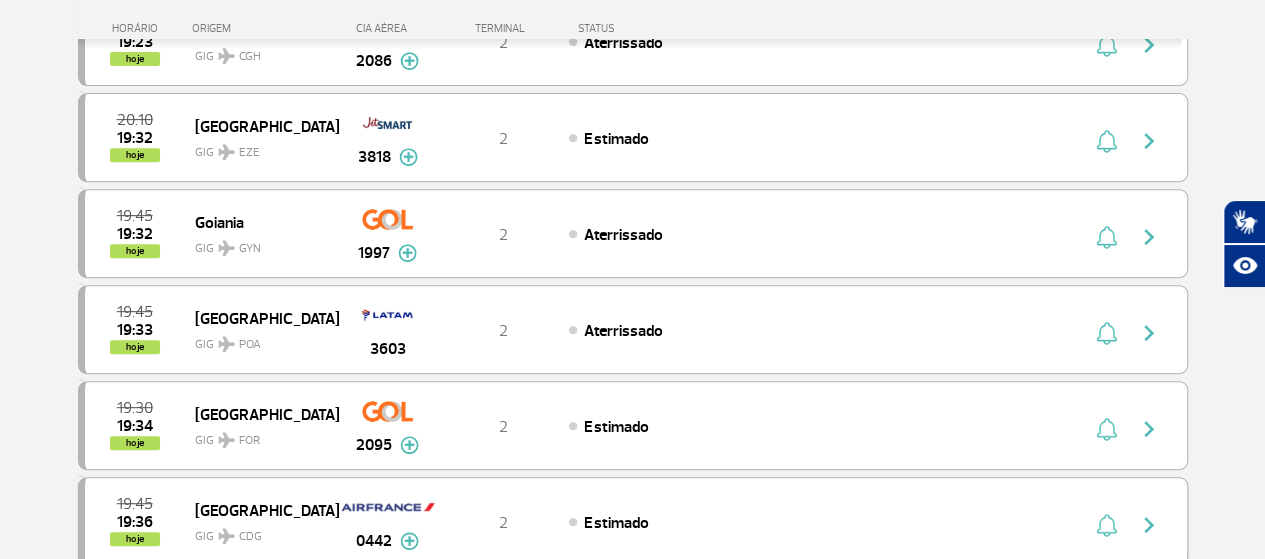 scroll, scrollTop: 432, scrollLeft: 0, axis: vertical 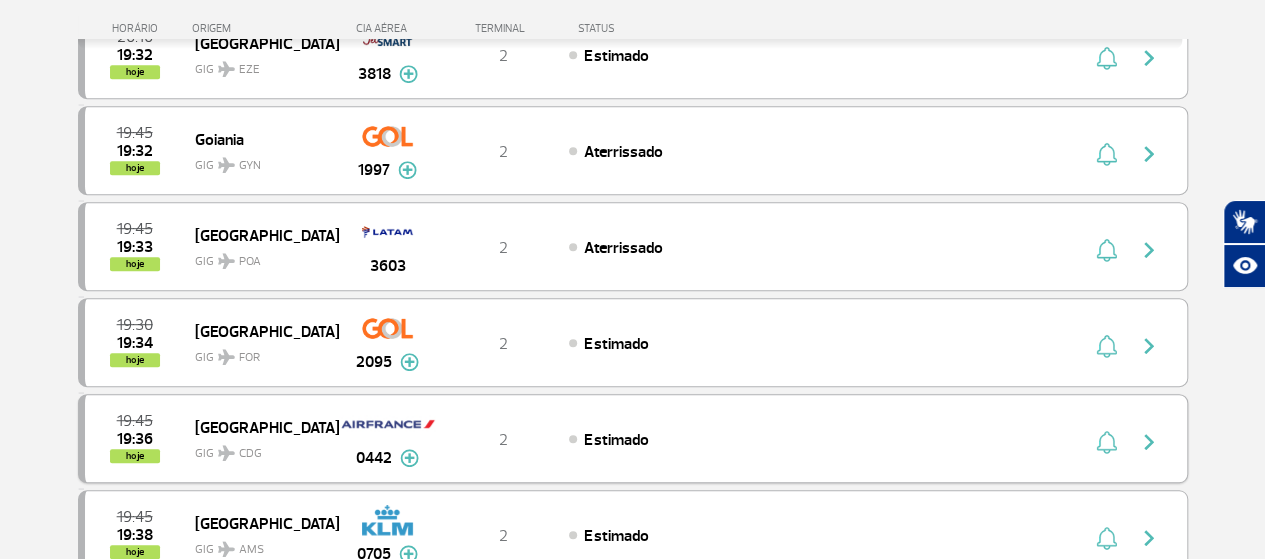 click at bounding box center (388, 424) 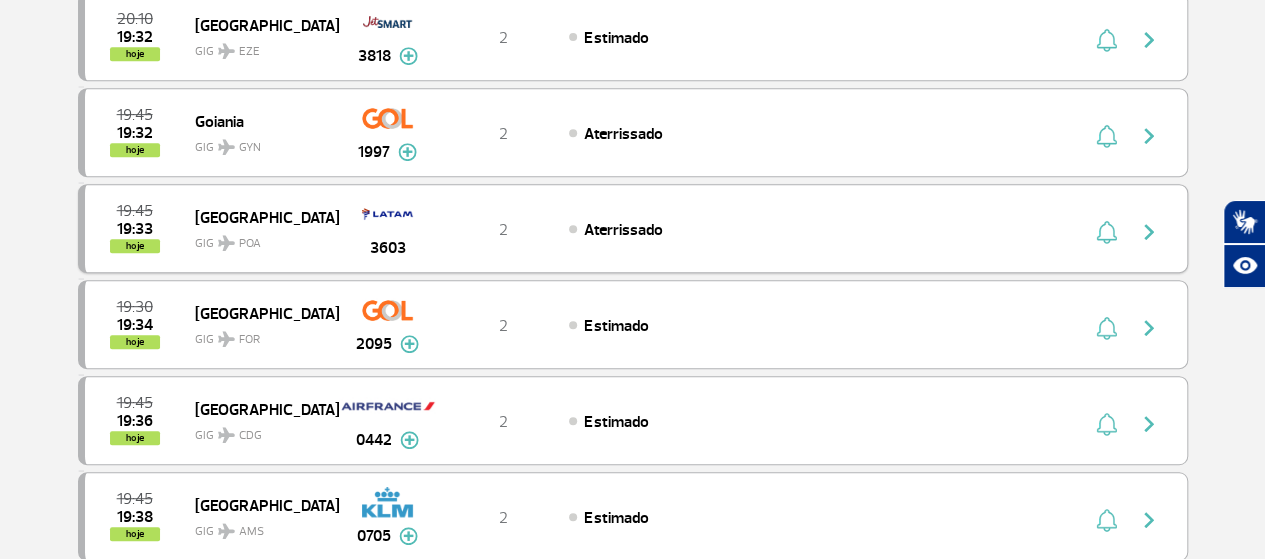 scroll, scrollTop: 15, scrollLeft: 0, axis: vertical 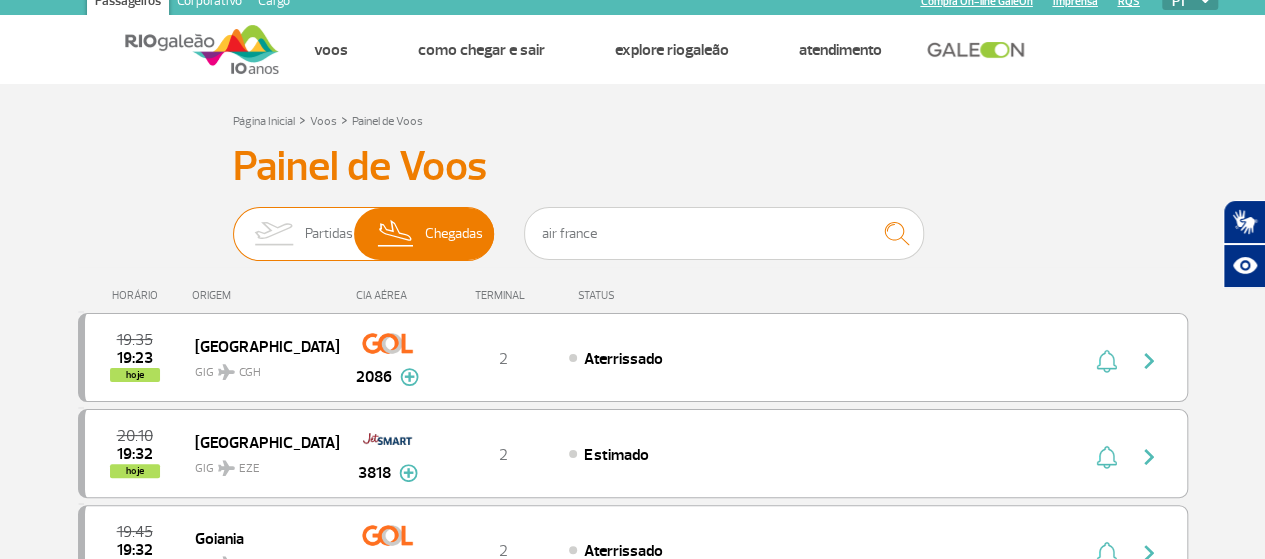 click on "Partidas" at bounding box center (329, 234) 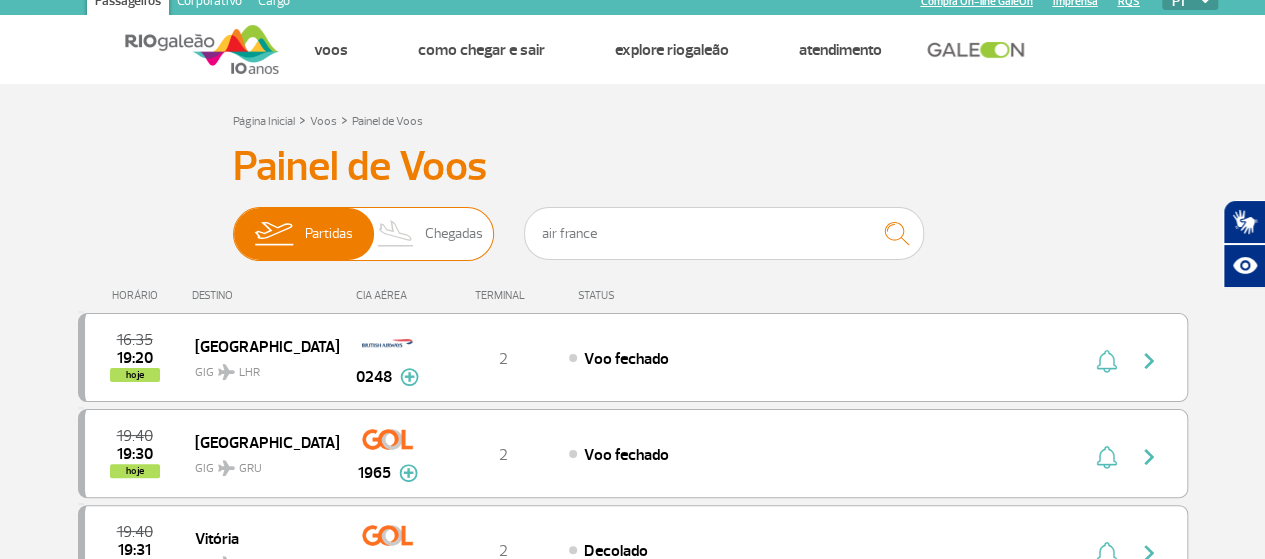 click on "Chegadas" at bounding box center [454, 234] 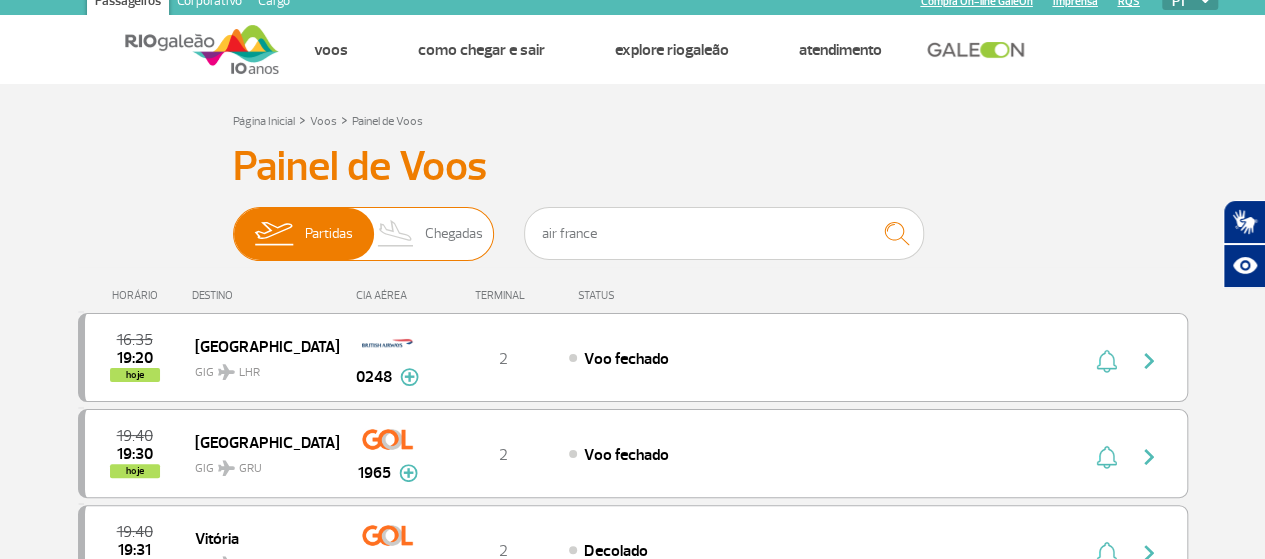 click on "Partidas   Chegadas" at bounding box center [233, 224] 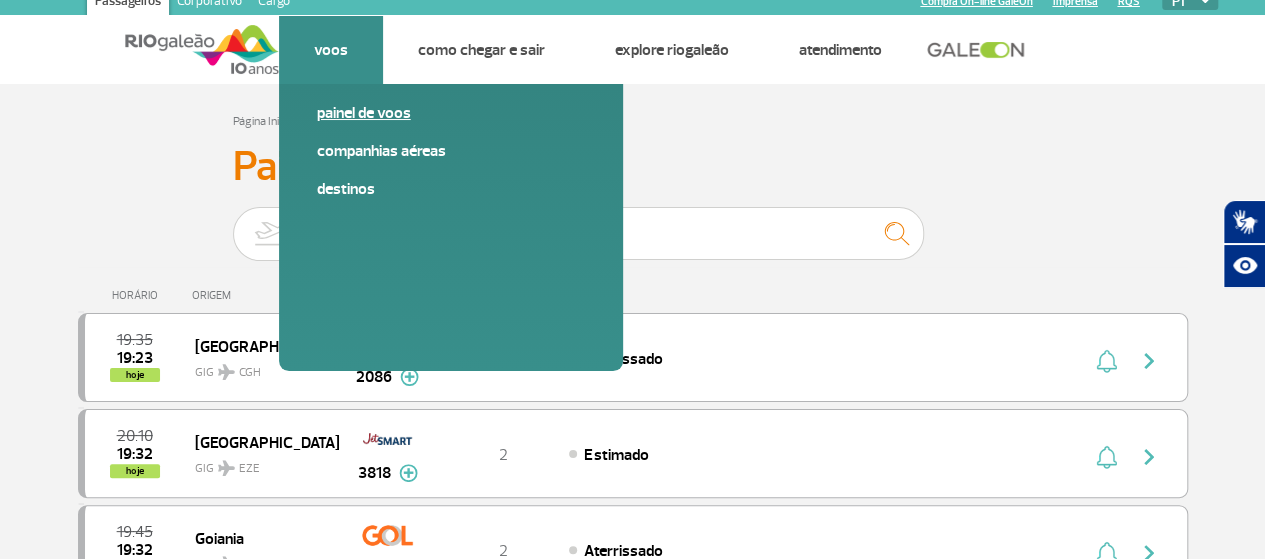 click on "Painel de voos" at bounding box center (451, 113) 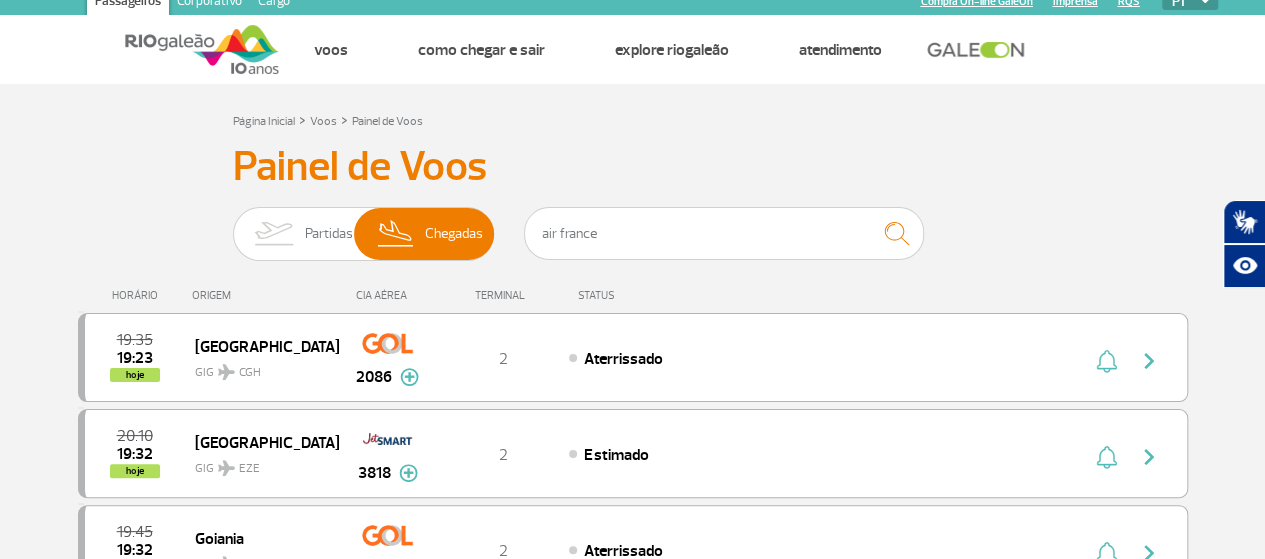 click on "Painel de Voos  Partidas   Chegadas  air [GEOGRAPHIC_DATA] 19:35 19:23 hoje [GEOGRAPHIC_DATA] CGH GIG 2086 Parcerias:  Air France   1953   COPA Airlines   3664   Avianca   4714   TAP Portugal   5985   American Airlines   7780   KLM Royal Dutch Airlines   9273   KLM Royal Dutch Airlines   9275  T2  Aterrissado  Air France 1953 COPA Airlines 3664 Avianca 4714 TAP Portugal 5985 American Airlines 7780 KLM Royal Dutch Airlines 9273 KLM Royal Dutch Airlines 9275 20:10 19:32 hoje [GEOGRAPHIC_DATA] EZE GIG 3818 Parcerias:  JetSMART Airlines   3818  T2  Estimado  JetSMART Airlines 3818 19:45 19:32 hoje [GEOGRAPHIC_DATA] 1997 Parcerias:  Air France   2041   Air France   2043   Azul Linhas Aéreas   3008   Azul Linhas Aéreas   3052   COPA Airlines   3513   COPA Airlines   3559   COPA Airlines   3756   TAP Portugal   4009   TAP Portugal   4017   TAP Portugal   4077   TAP Portugal   4085   TAP Portugal   4145   Avianca   4776   American Airlines   7722   American Airlines   7758   KLM Royal Dutch Airlines   9343   Azul Linhas Aéreas   3109  T2" at bounding box center (633, 1196) 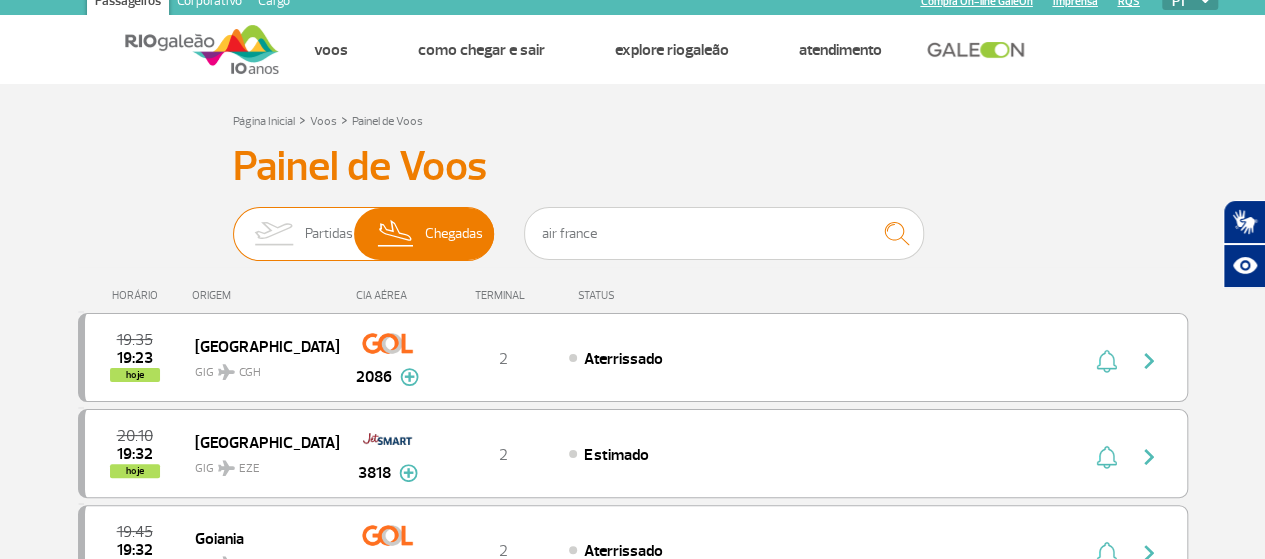 click at bounding box center [396, 234] 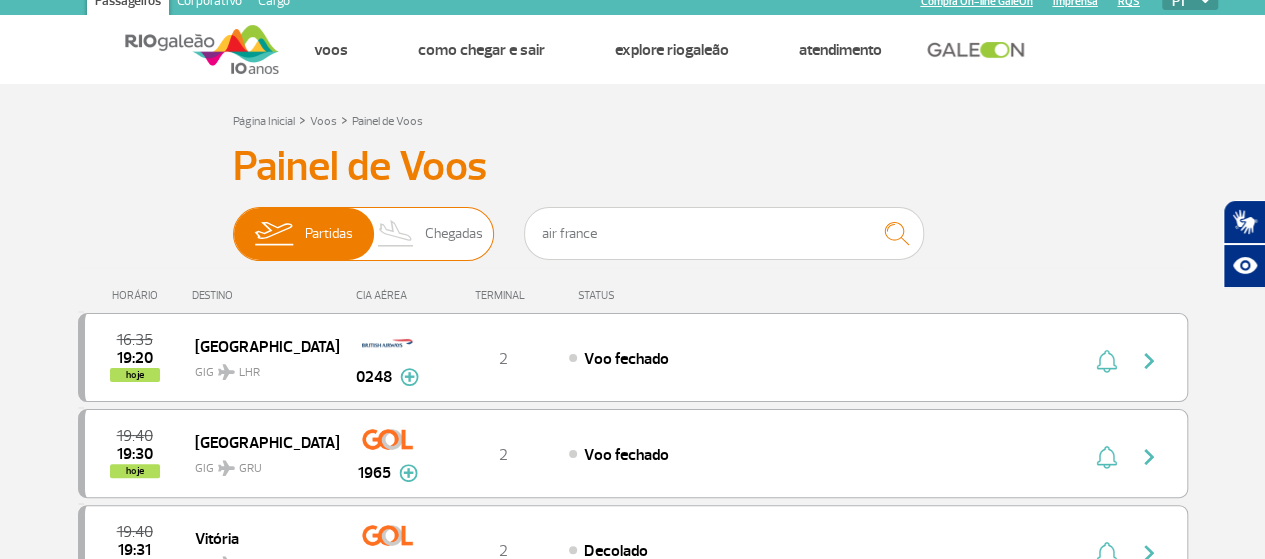 click on "Chegadas" at bounding box center (454, 234) 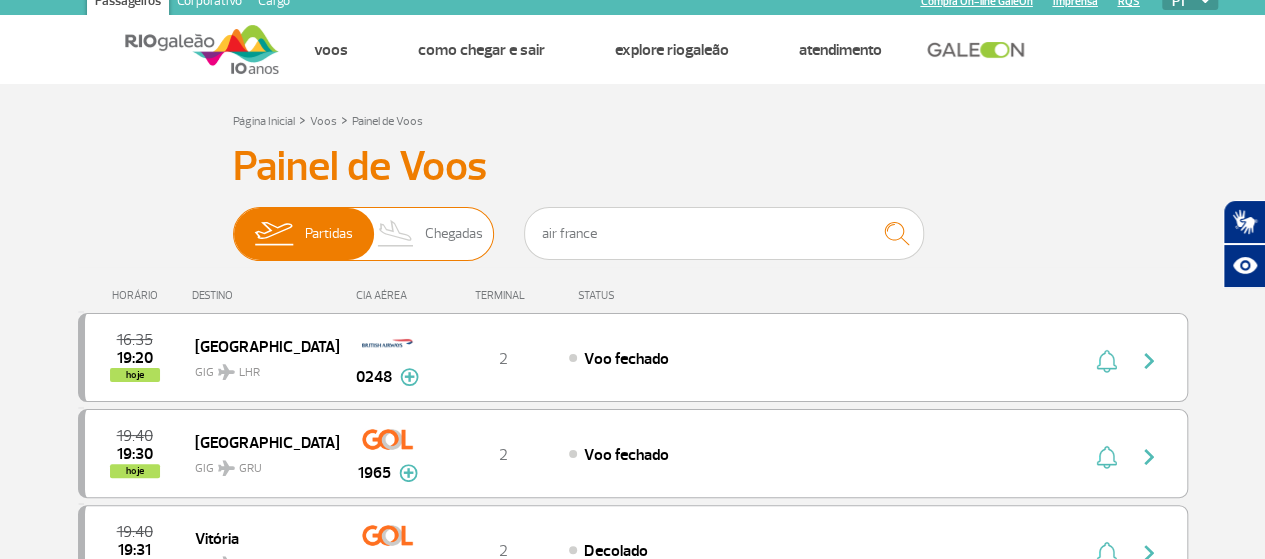 click on "Partidas   Chegadas" at bounding box center [233, 224] 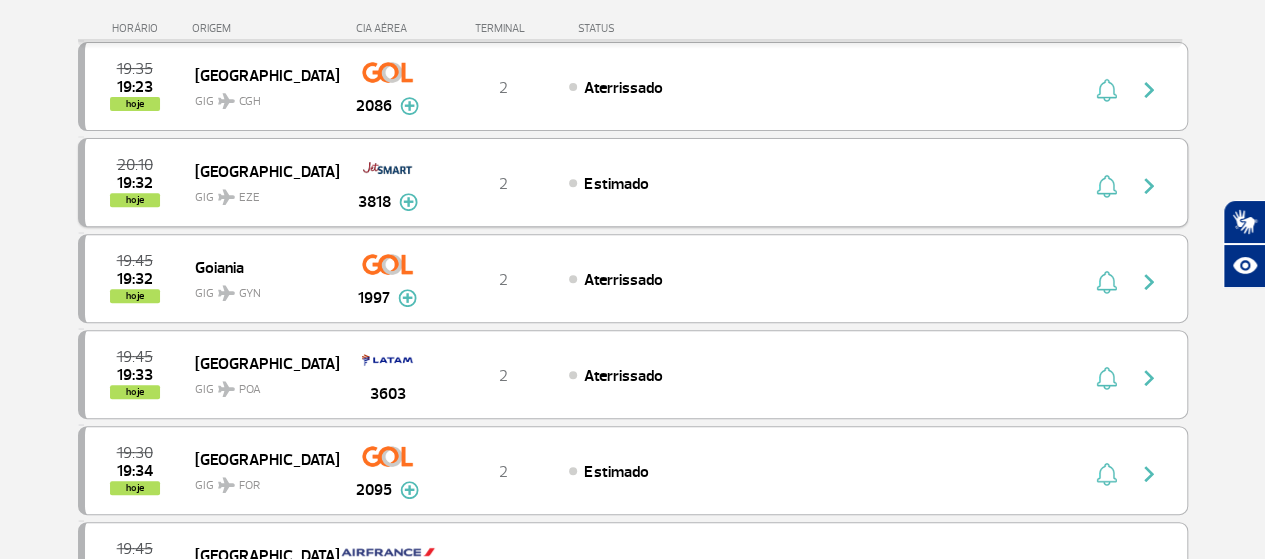 scroll, scrollTop: 0, scrollLeft: 0, axis: both 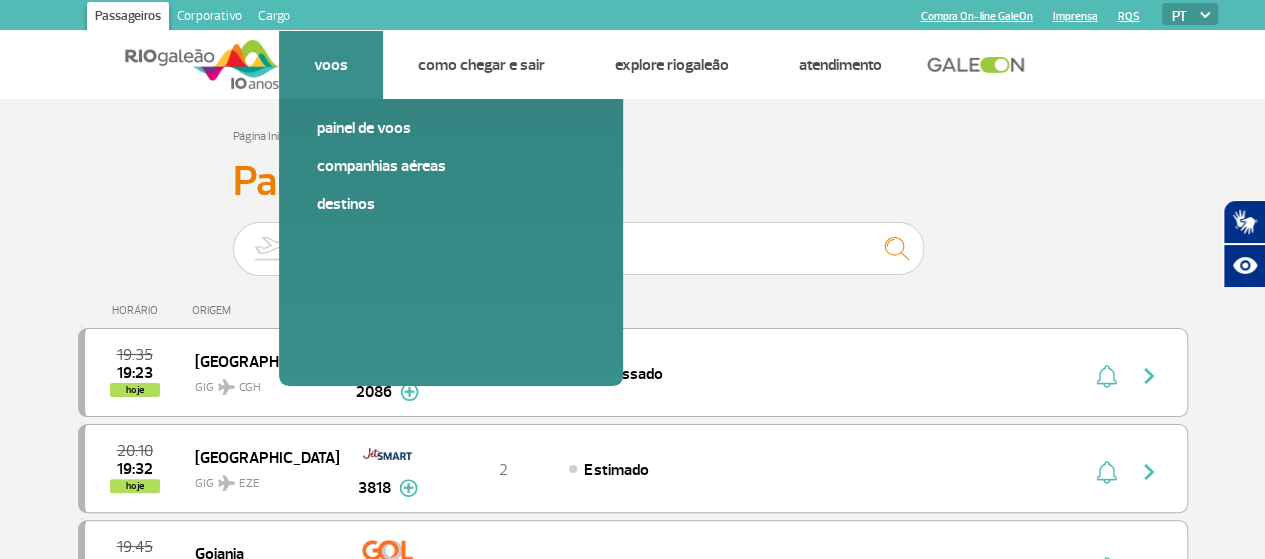 click on "Voos   Painel de voos   Companhias Aéreas   Destinos" at bounding box center (331, 65) 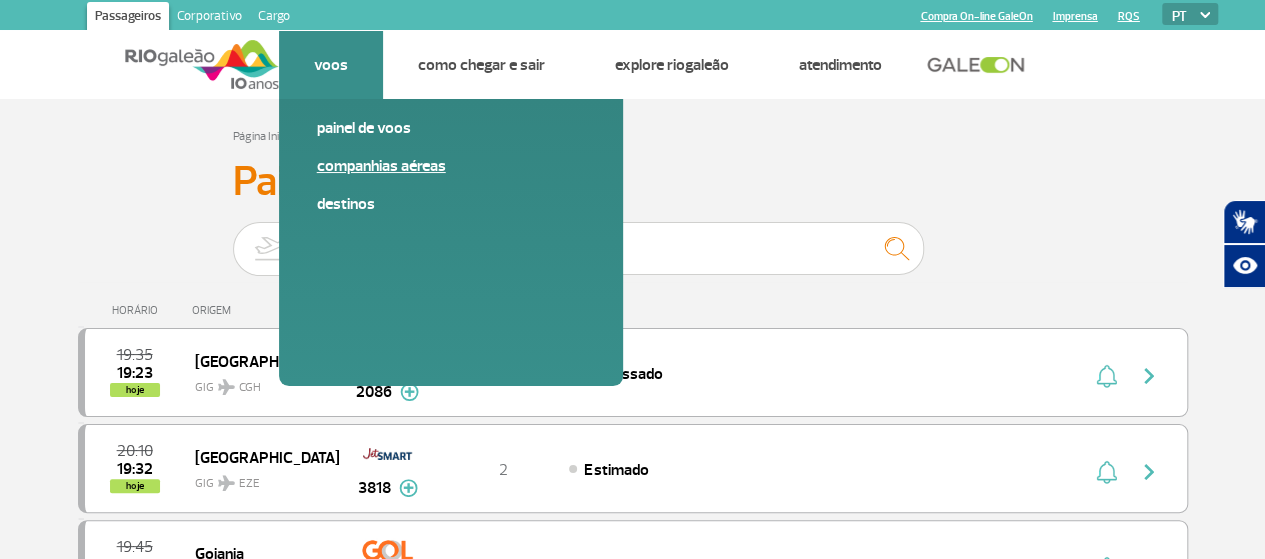 click on "Companhias Aéreas" at bounding box center (451, 166) 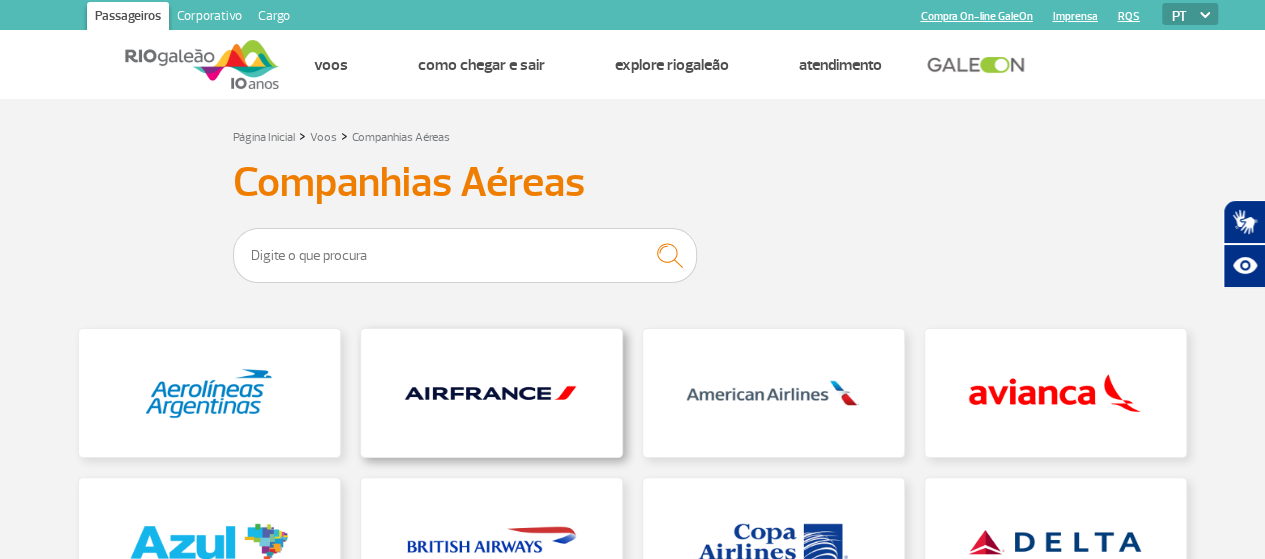 click at bounding box center (491, 393) 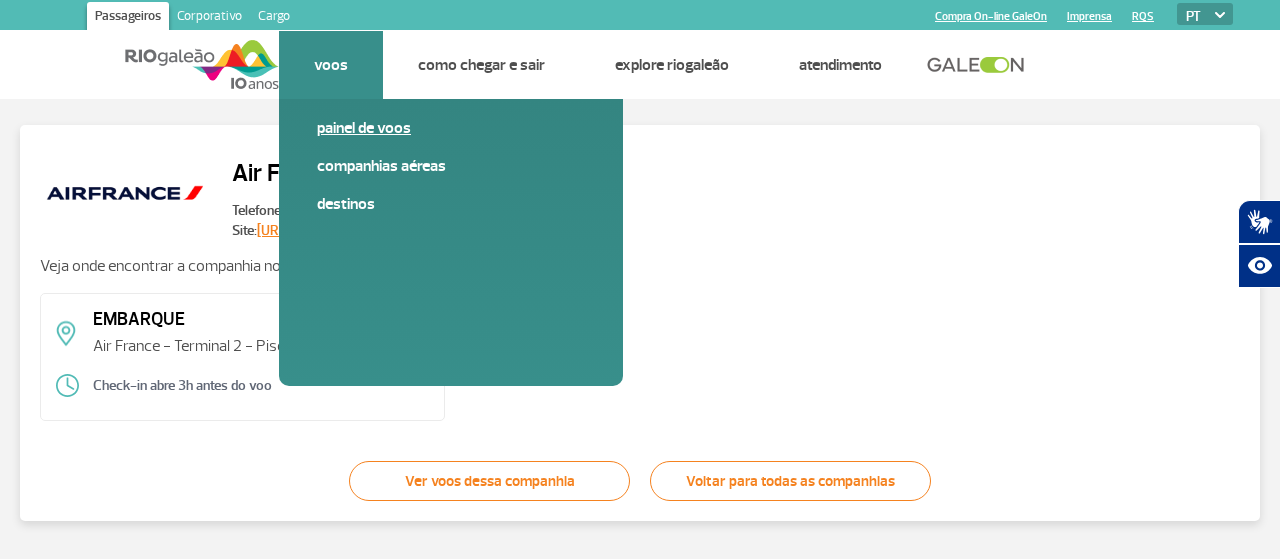 click on "Painel de voos" at bounding box center [451, 128] 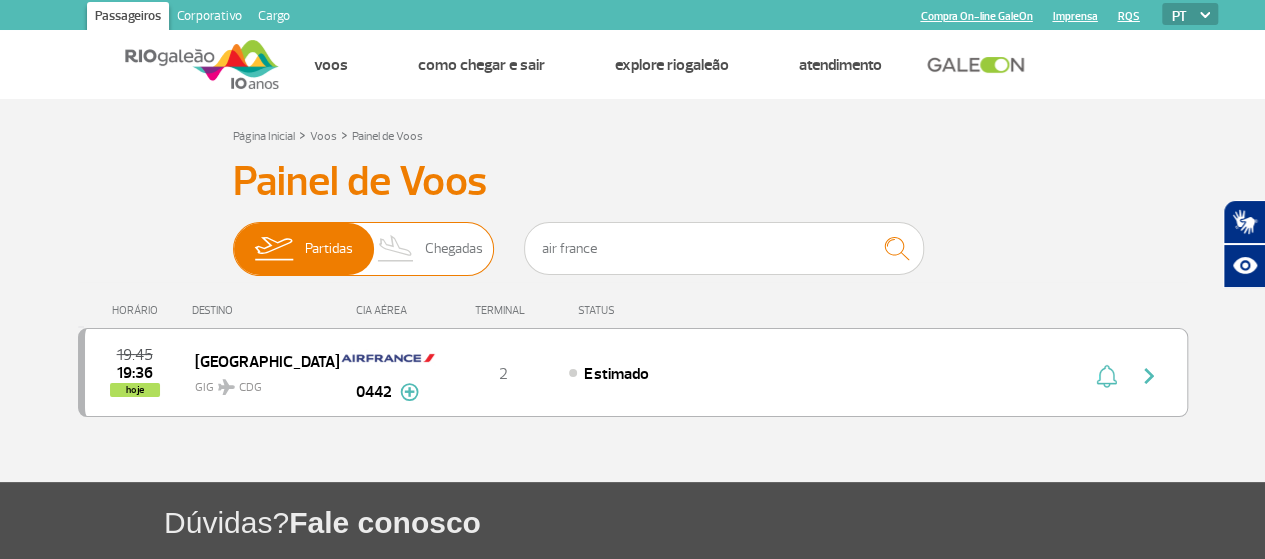 click at bounding box center (396, 249) 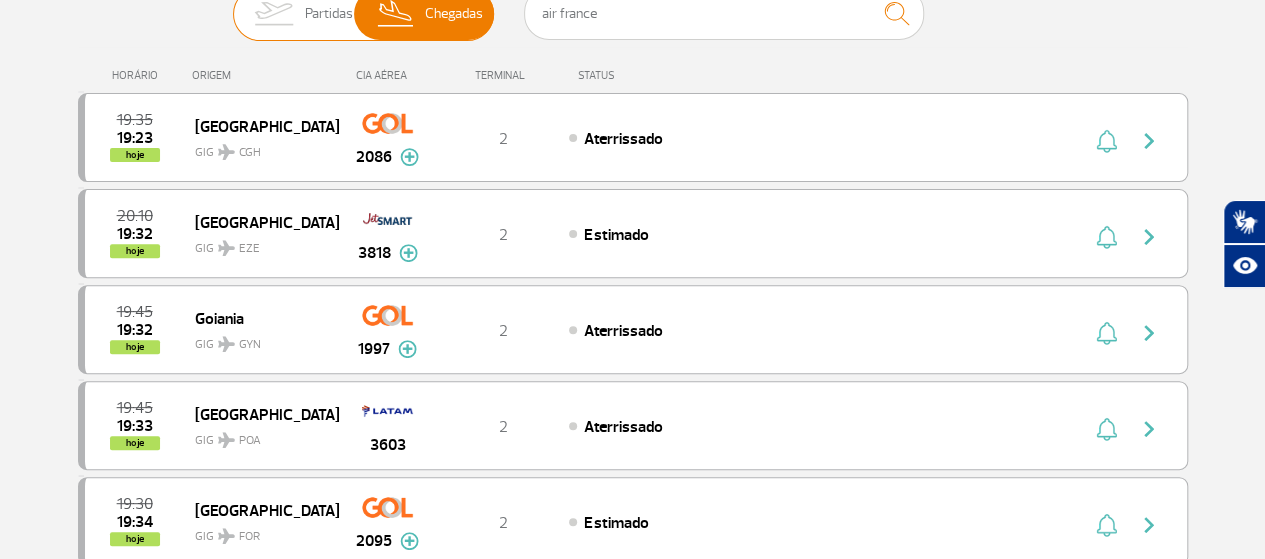 scroll, scrollTop: 0, scrollLeft: 0, axis: both 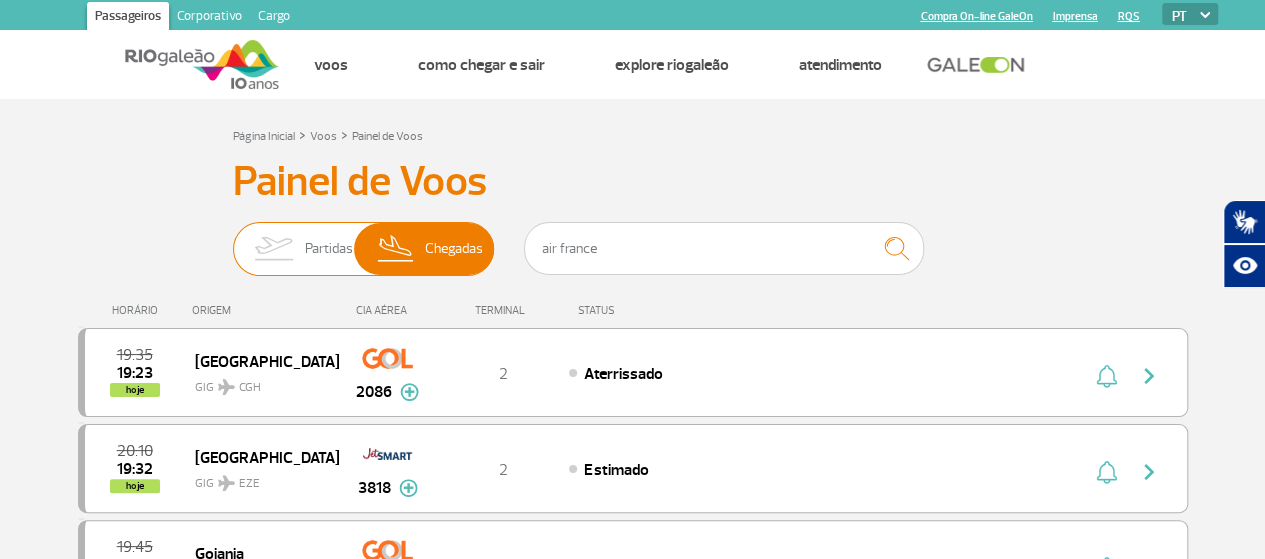 click at bounding box center (396, 249) 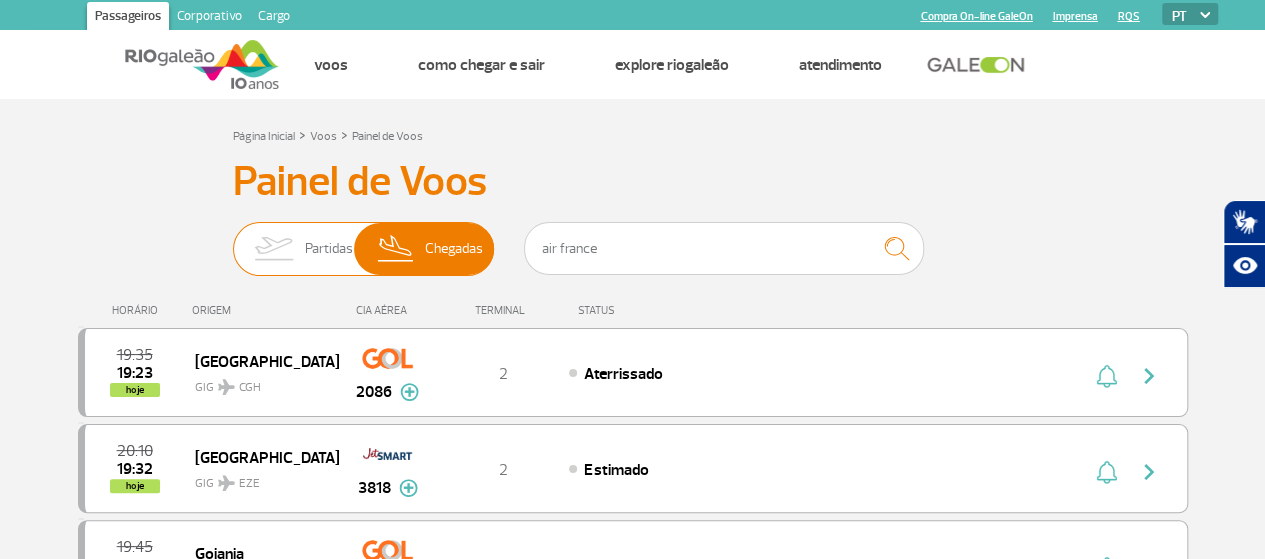 click on "Partidas   Chegadas" at bounding box center (233, 239) 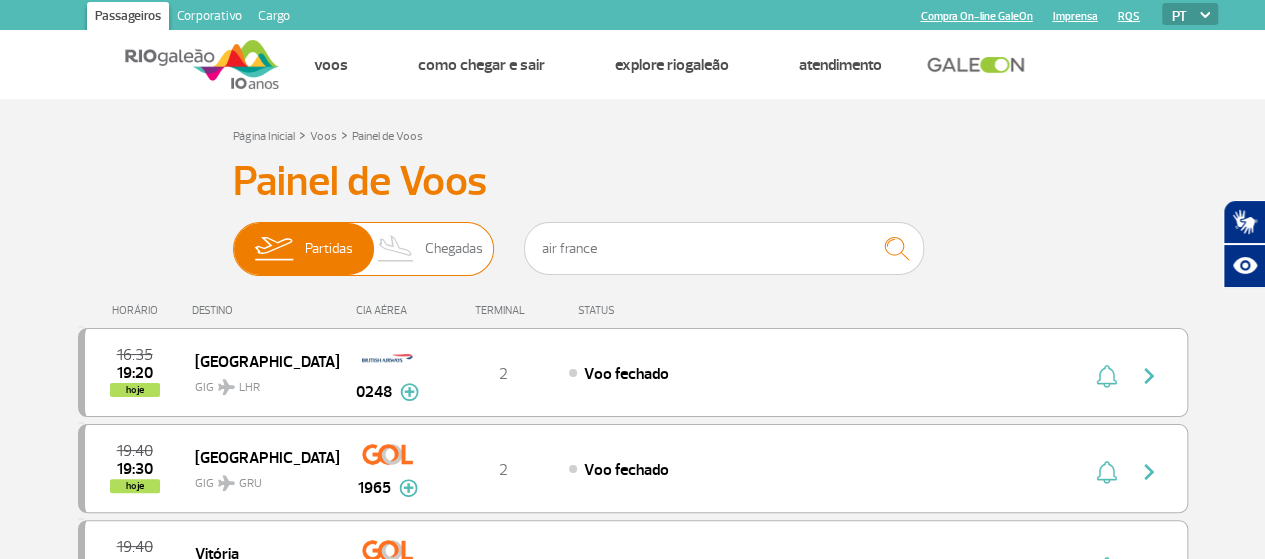 click at bounding box center [396, 249] 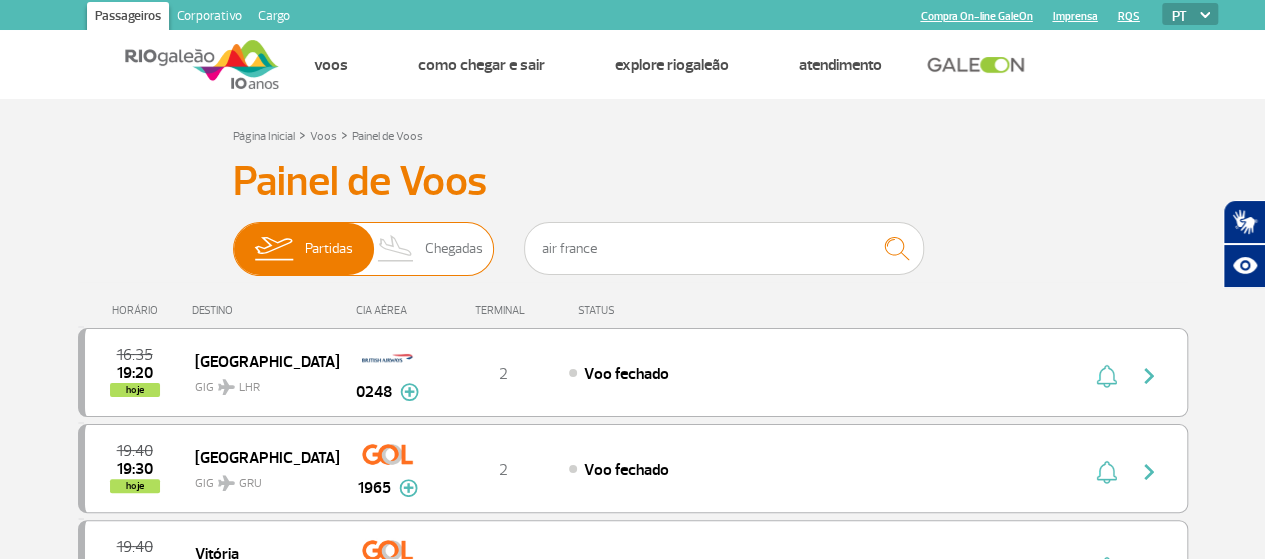 click on "Partidas   Chegadas" at bounding box center (233, 239) 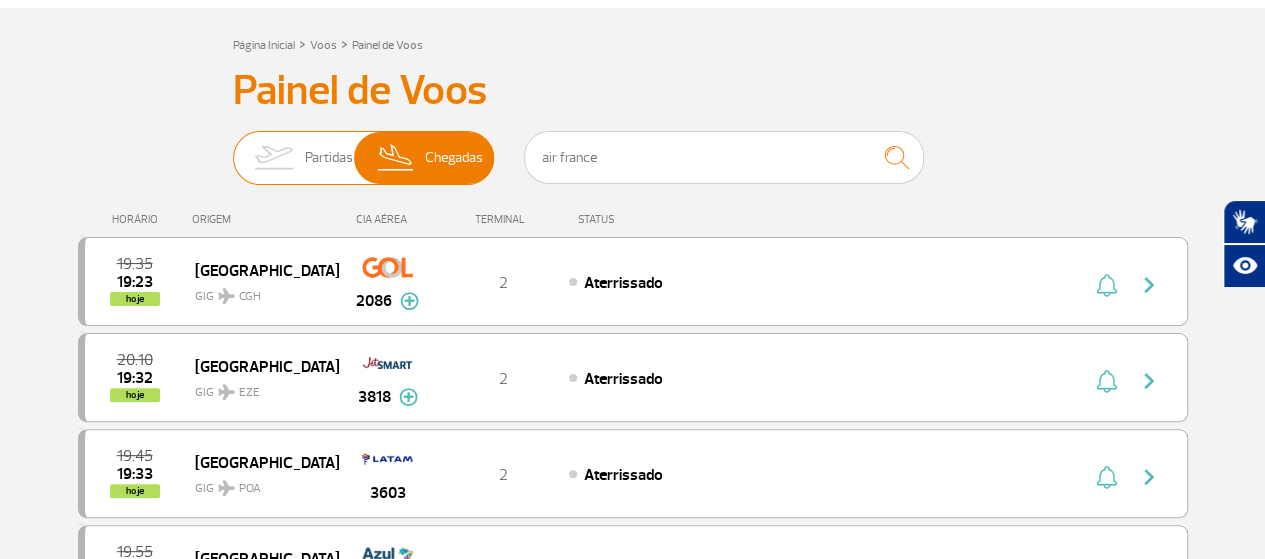scroll, scrollTop: 92, scrollLeft: 0, axis: vertical 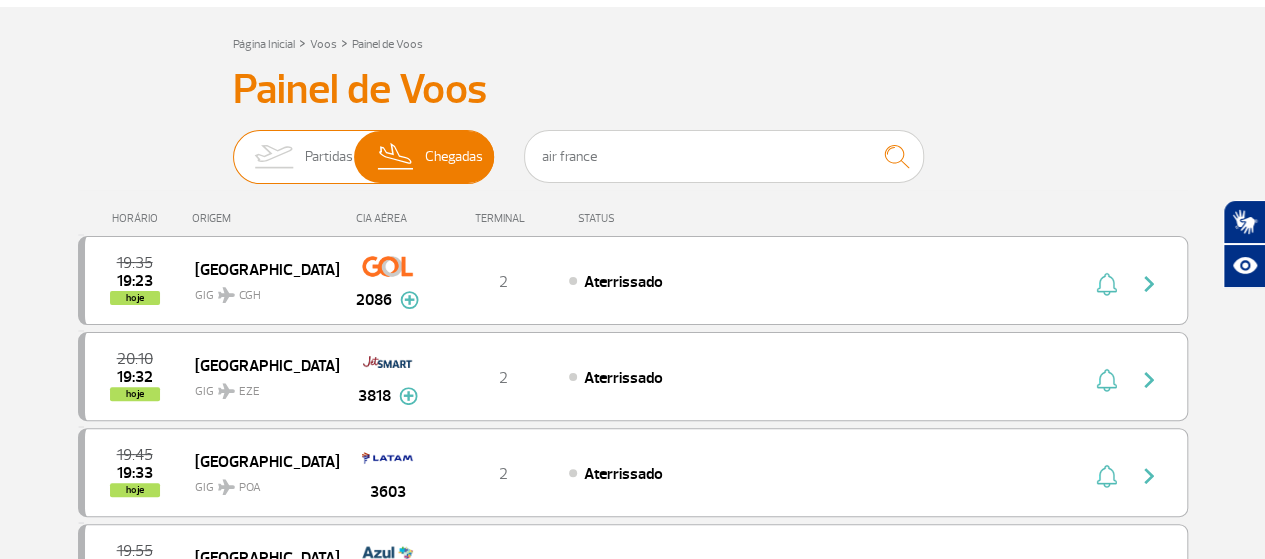 click on "2086" at bounding box center [387, 280] 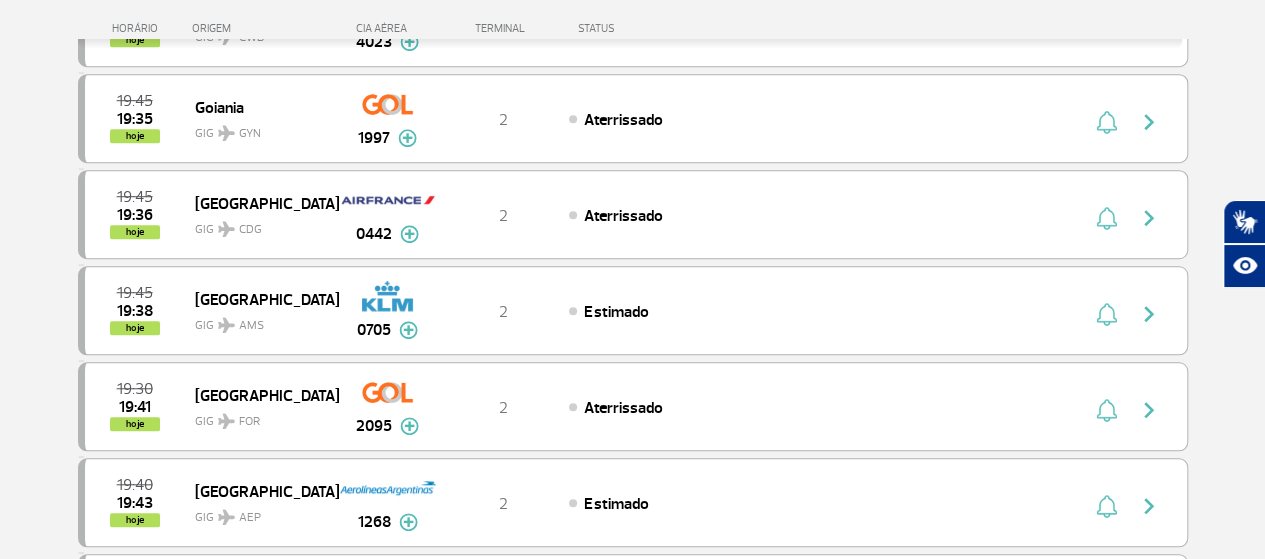 scroll, scrollTop: 666, scrollLeft: 0, axis: vertical 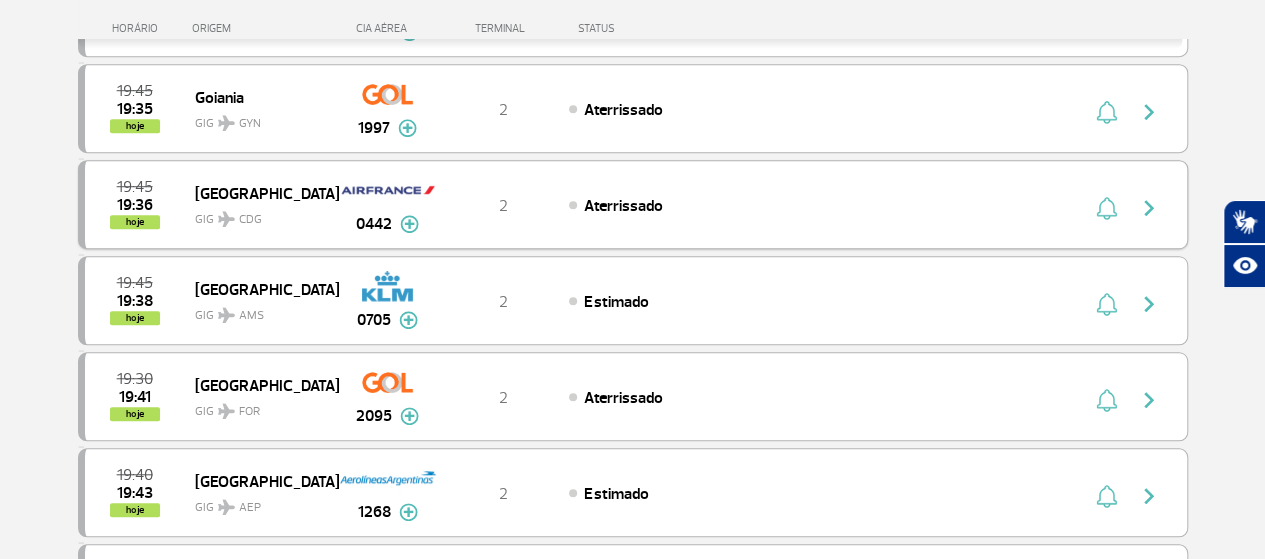 click at bounding box center (1149, 208) 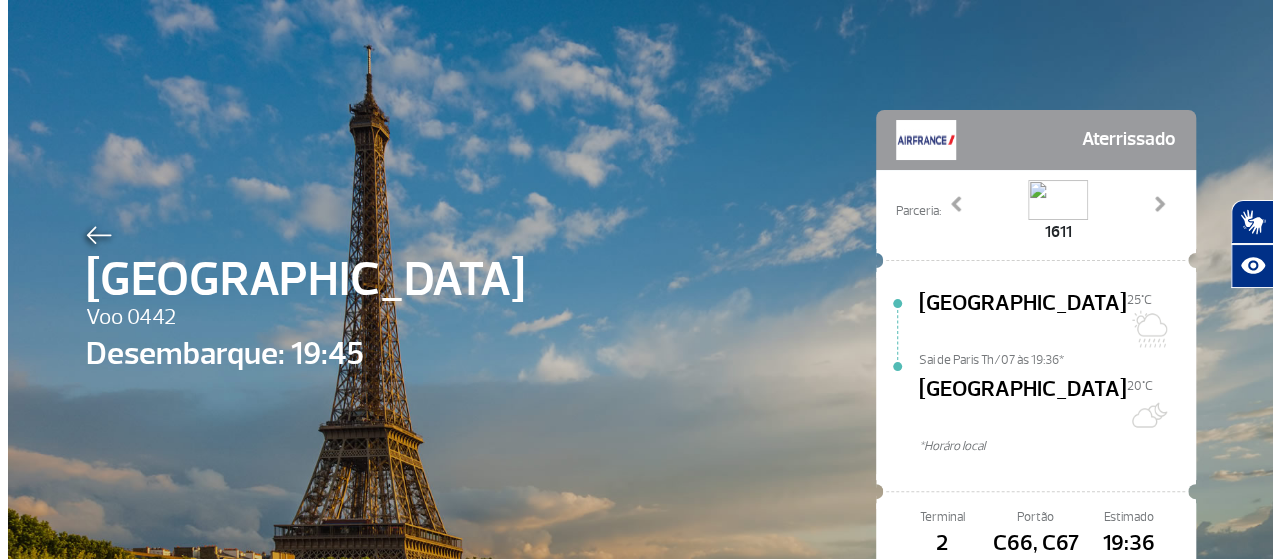 scroll, scrollTop: 0, scrollLeft: 0, axis: both 